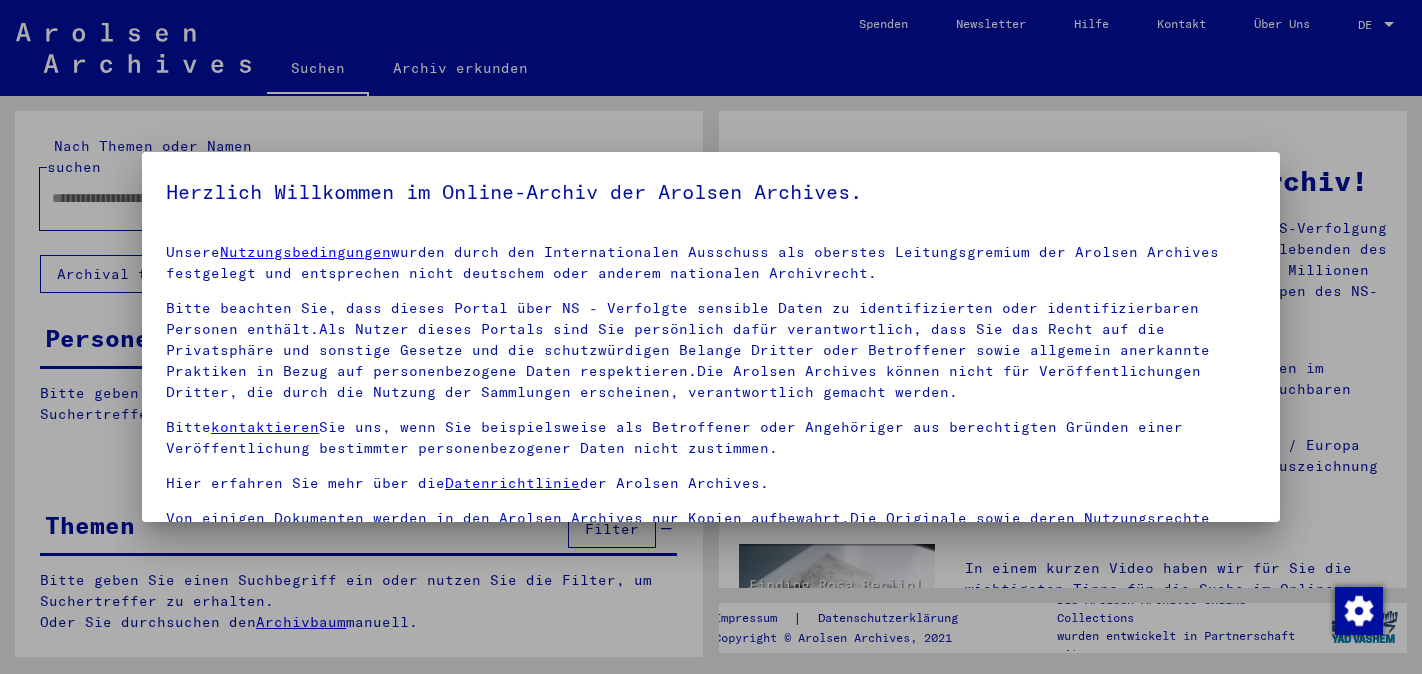 scroll, scrollTop: 0, scrollLeft: 0, axis: both 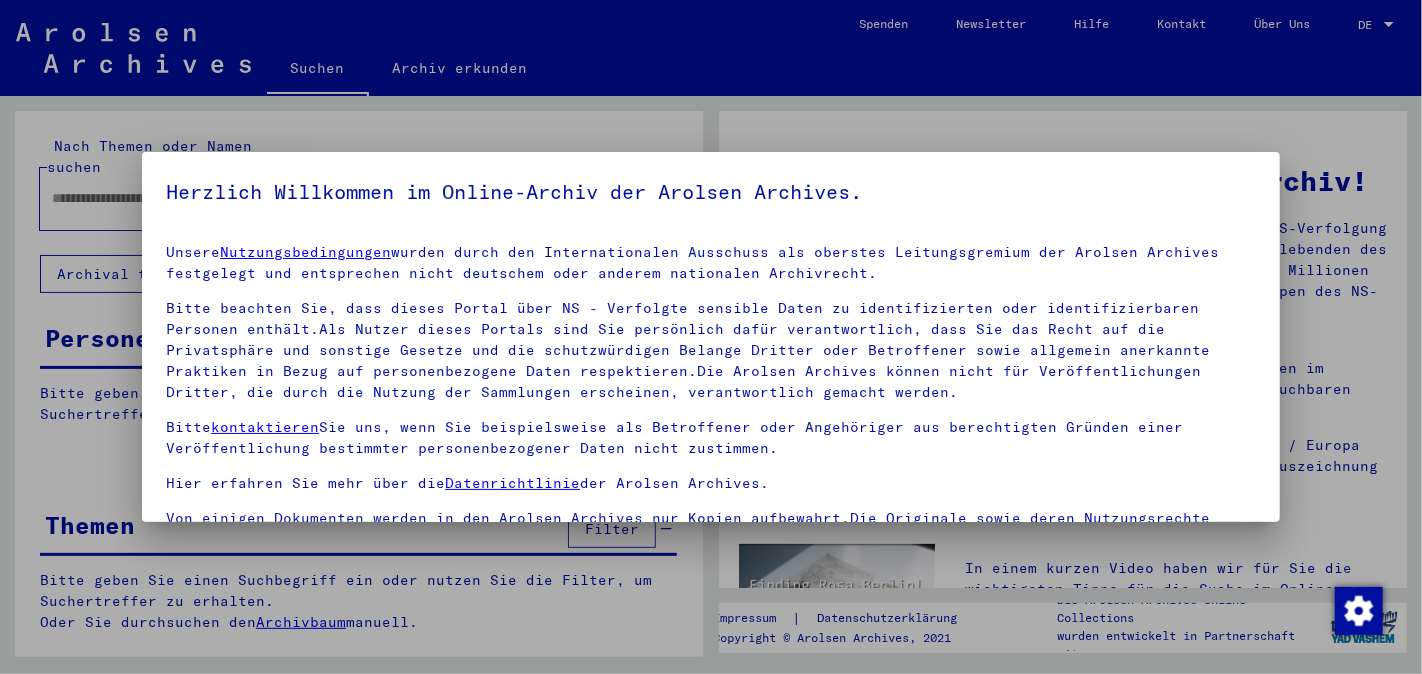 click at bounding box center (711, 337) 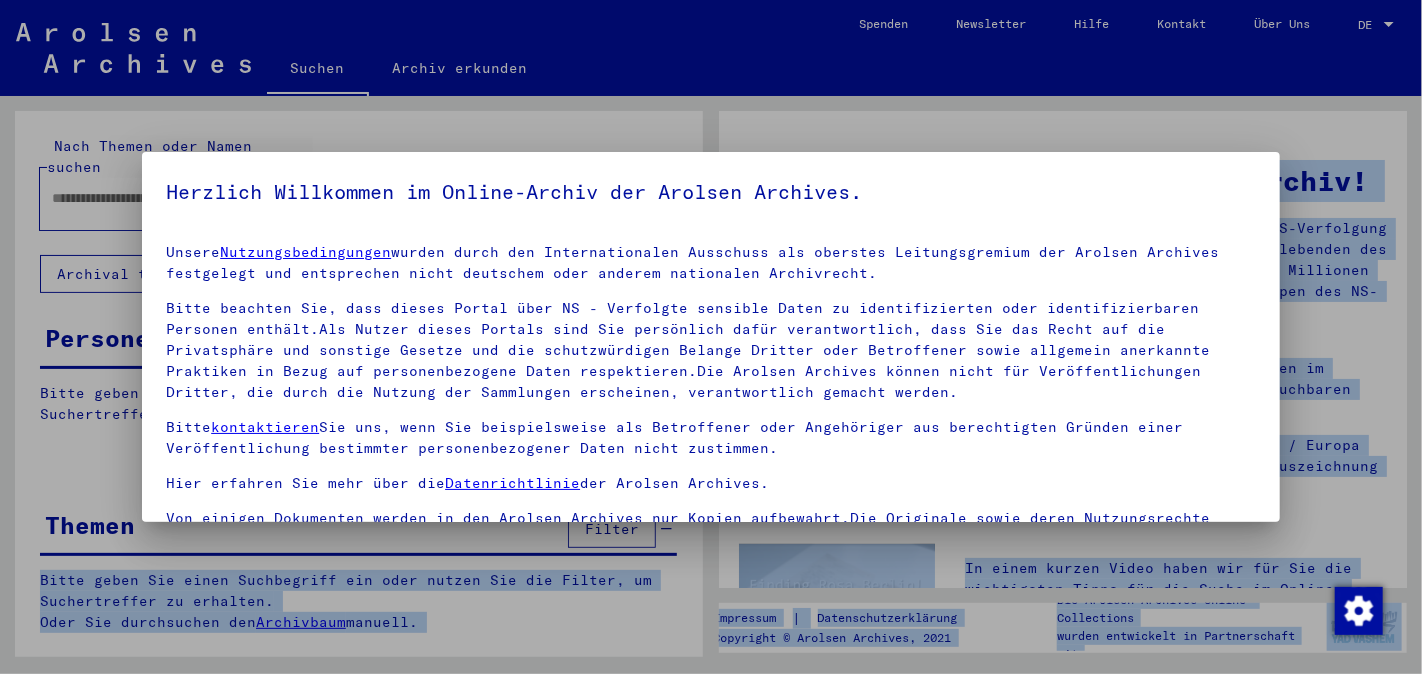 click at bounding box center (711, 337) 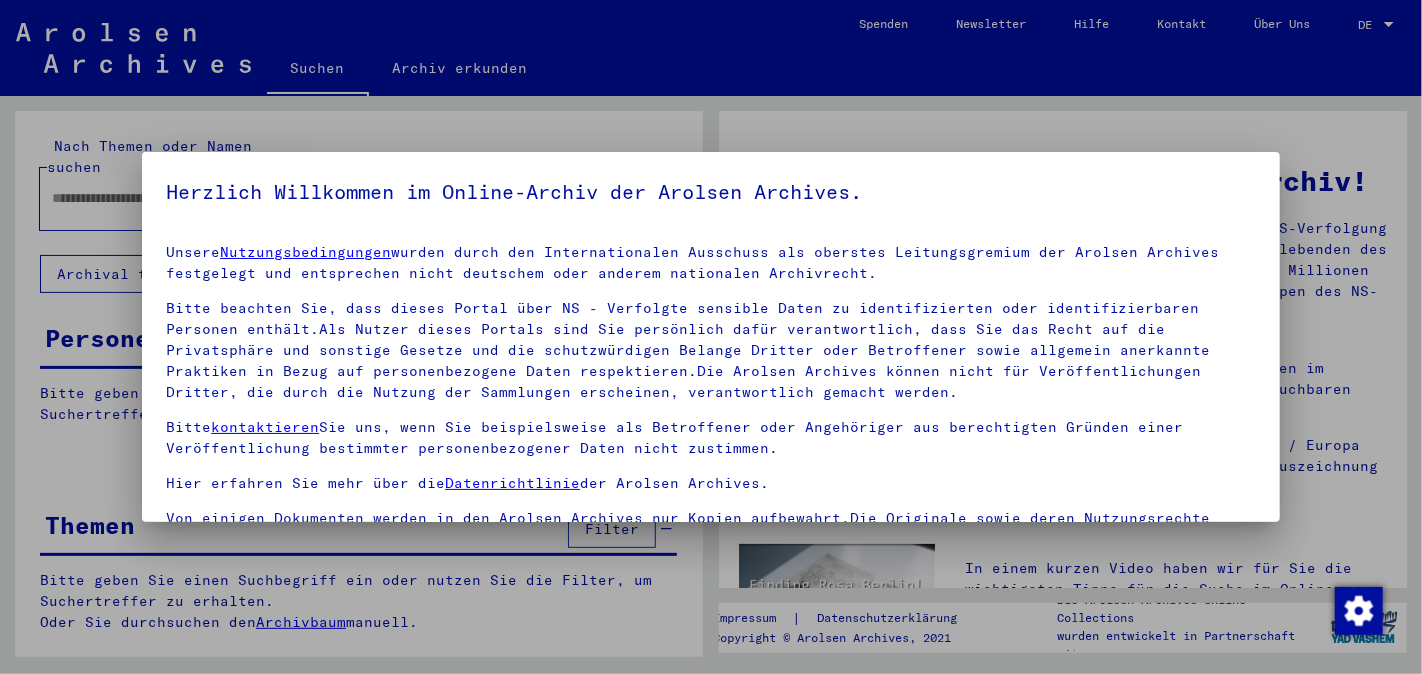 click at bounding box center [711, 337] 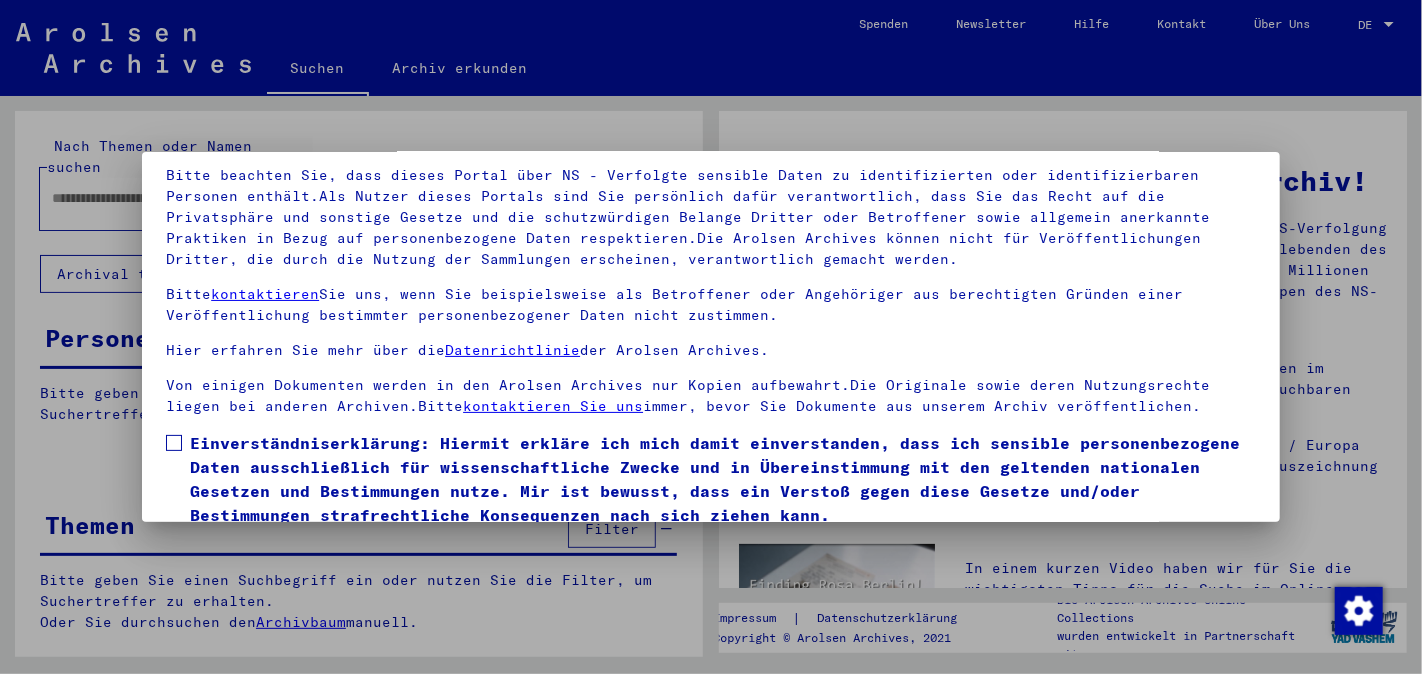 scroll, scrollTop: 167, scrollLeft: 0, axis: vertical 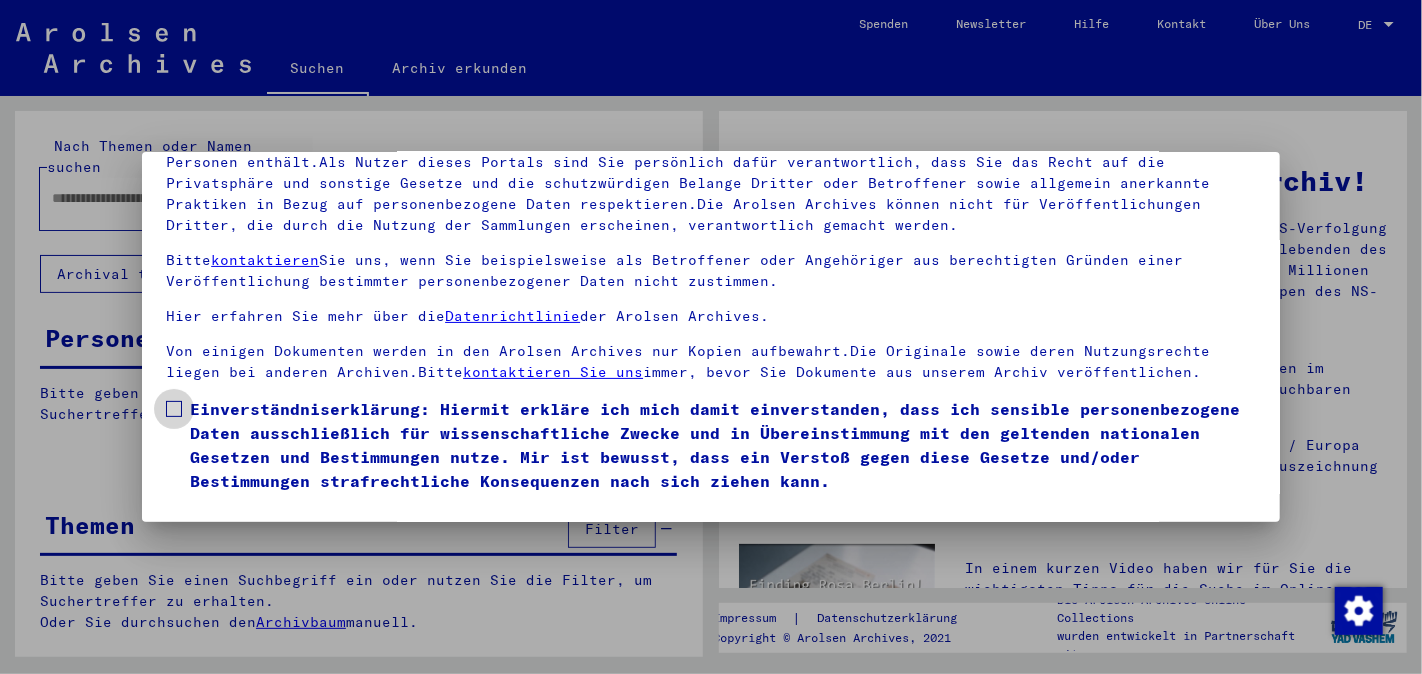 click on "Einverständniserklärung: Hiermit erkläre ich mich damit einverstanden, dass ich sensible personenbezogene Daten ausschließlich für wissenschaftliche Zwecke und in Übereinstimmung mit den geltenden nationalen Gesetzen und Bestimmungen nutze. Mir ist bewusst, dass ein Verstoß gegen diese Gesetze und/oder Bestimmungen strafrechtliche Konsequenzen nach sich ziehen kann." at bounding box center (723, 445) 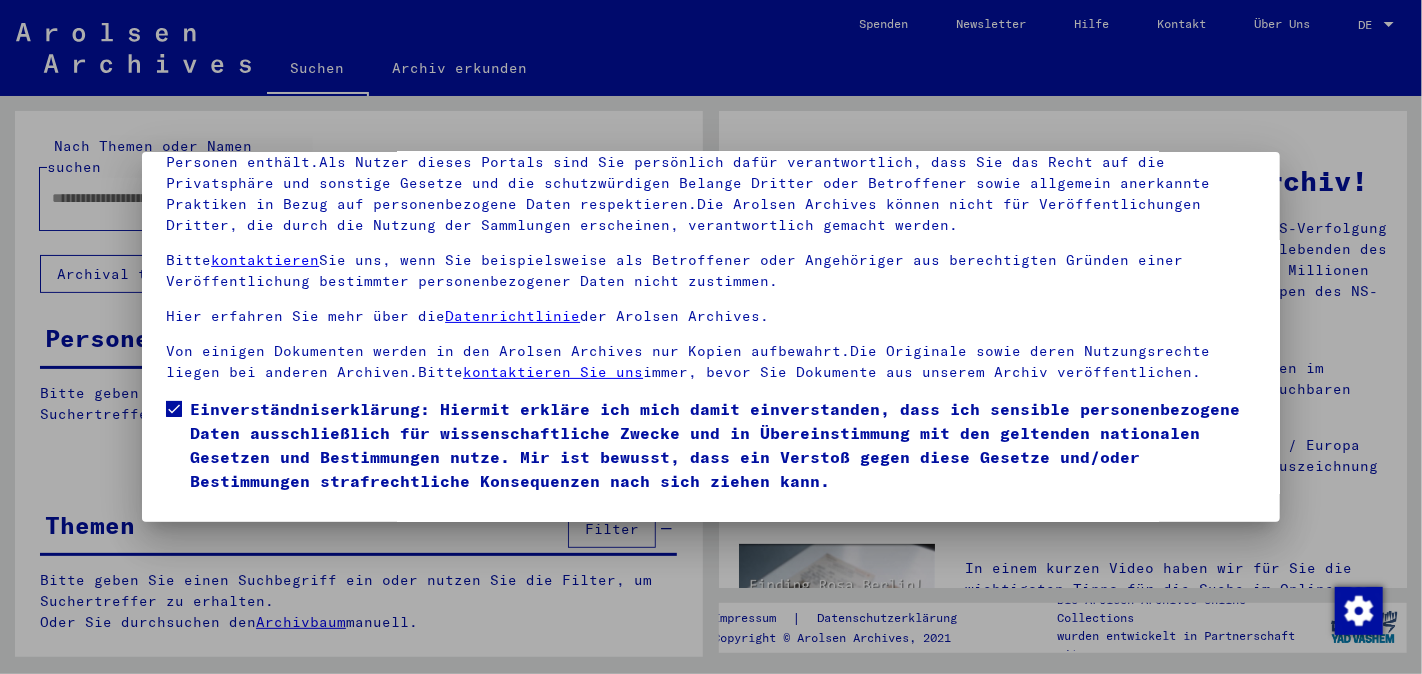 click on "Einverständniserklärung: Hiermit erkläre ich mich damit einverstanden, dass ich sensible personenbezogene Daten ausschließlich für wissenschaftliche Zwecke und in Übereinstimmung mit den geltenden nationalen Gesetzen und Bestimmungen nutze. Mir ist bewusst, dass ein Verstoß gegen diese Gesetze und/oder Bestimmungen strafrechtliche Konsequenzen nach sich ziehen kann." at bounding box center (711, 450) 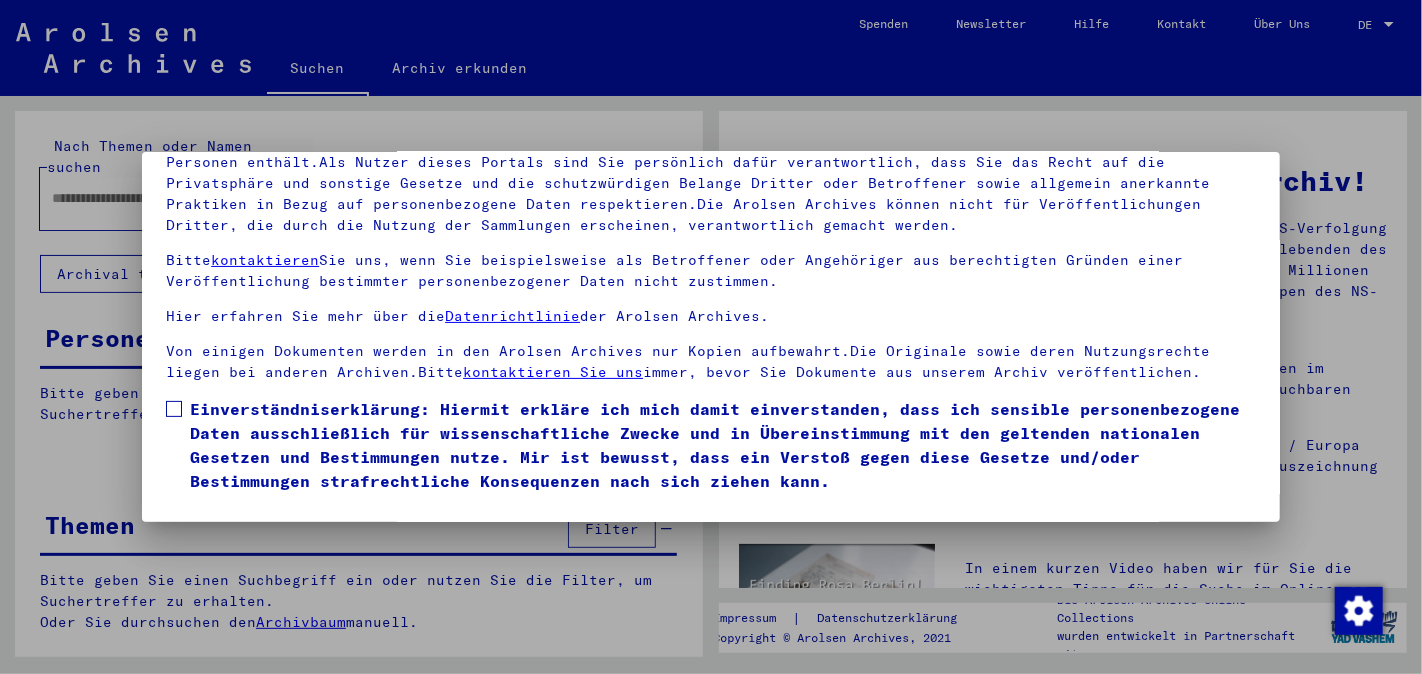 click on "Einverständniserklärung: Hiermit erkläre ich mich damit einverstanden, dass ich sensible personenbezogene Daten ausschließlich für wissenschaftliche Zwecke und in Übereinstimmung mit den geltenden nationalen Gesetzen und Bestimmungen nutze. Mir ist bewusst, dass ein Verstoß gegen diese Gesetze und/oder Bestimmungen strafrechtliche Konsequenzen nach sich ziehen kann." at bounding box center (711, 450) 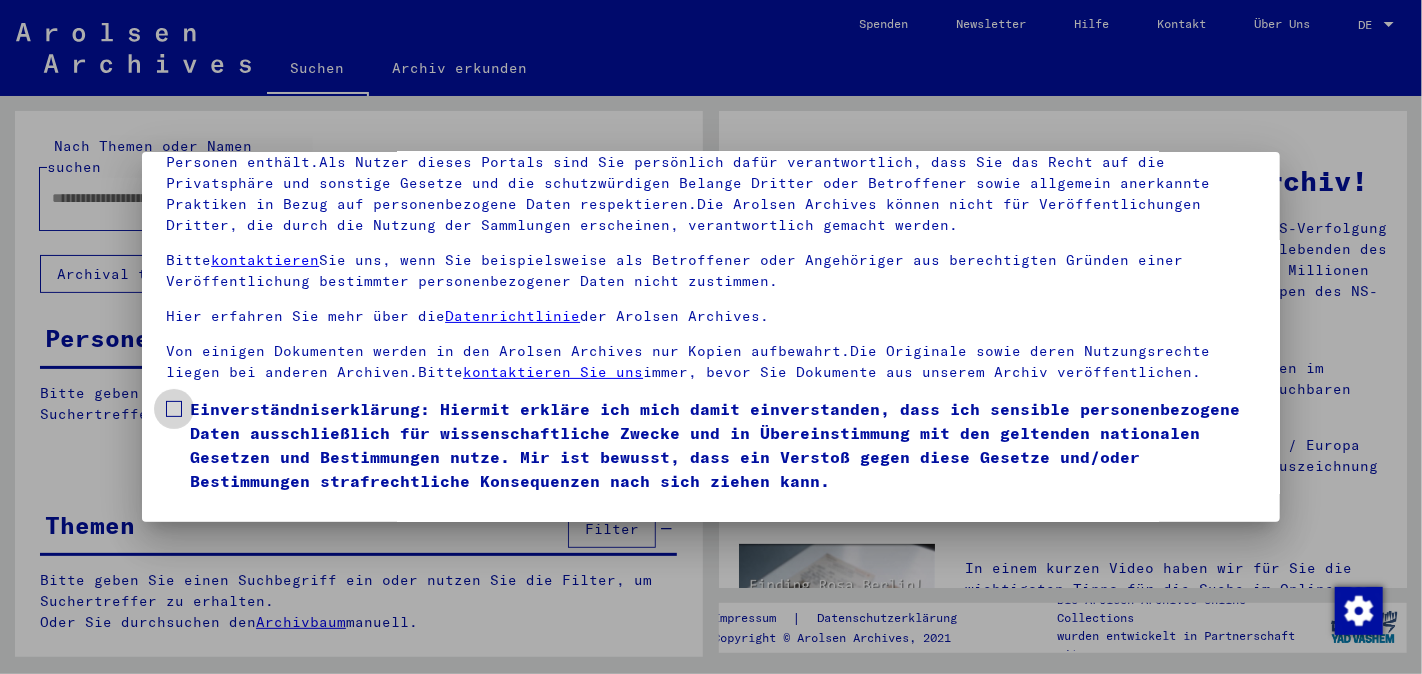 click at bounding box center (174, 409) 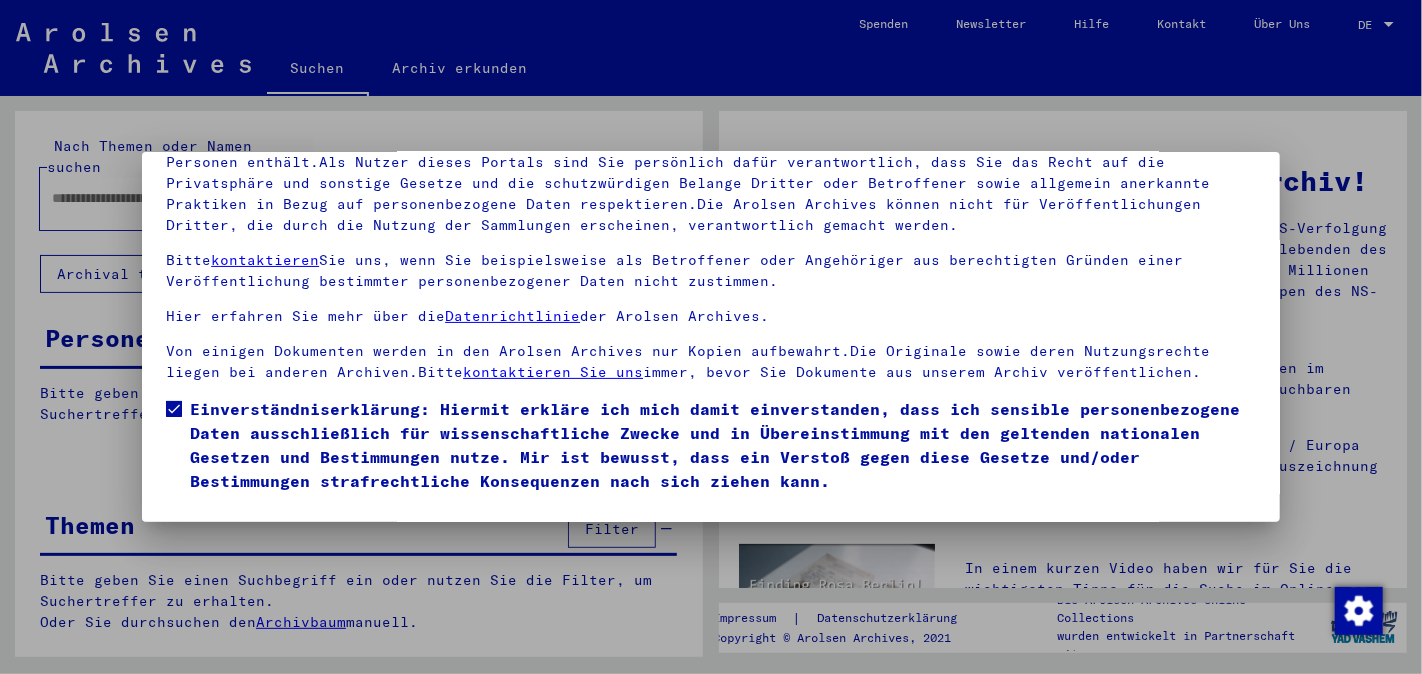 click at bounding box center [711, 337] 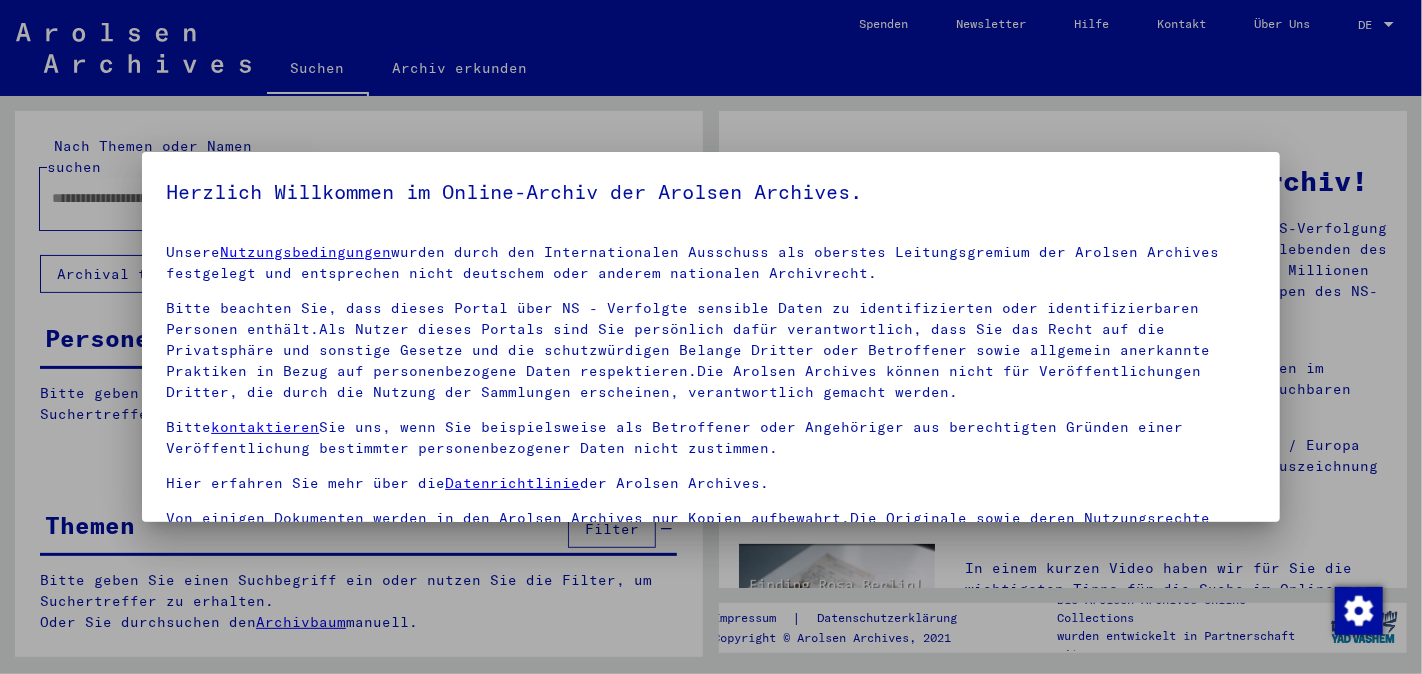 click at bounding box center (711, 337) 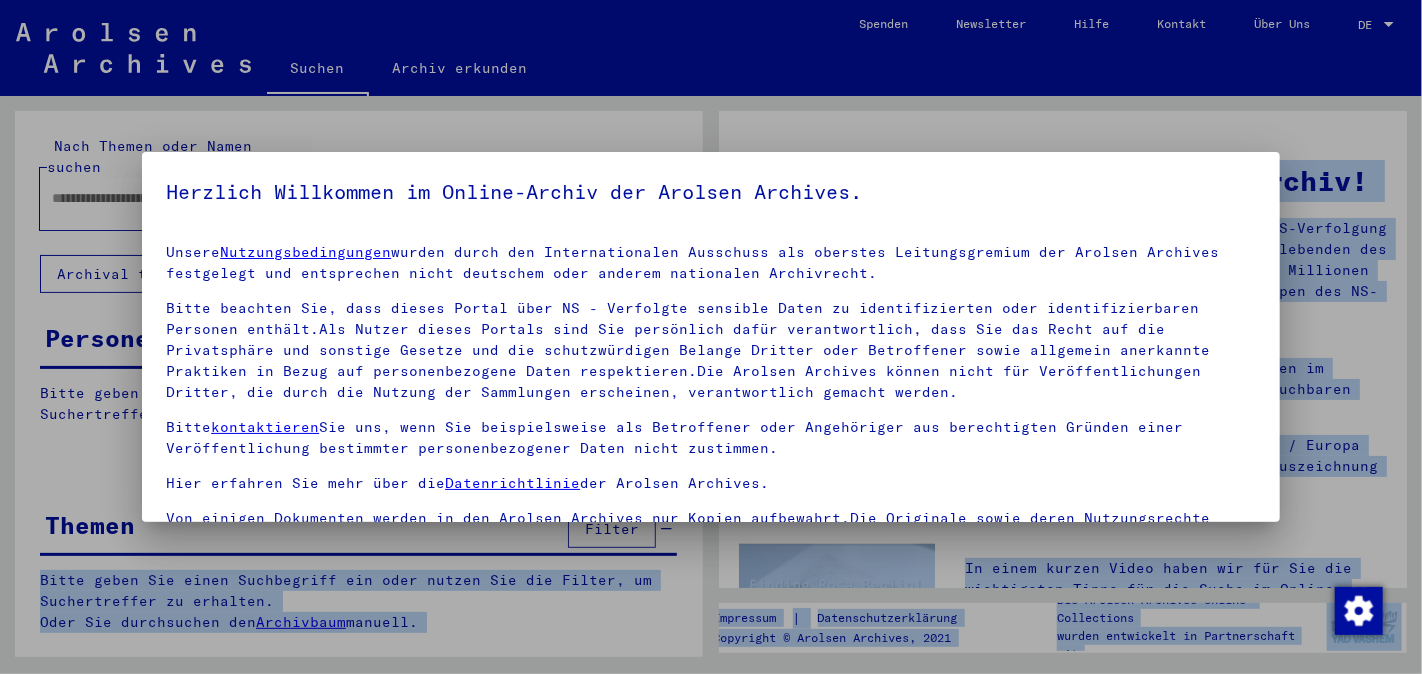 click at bounding box center [711, 337] 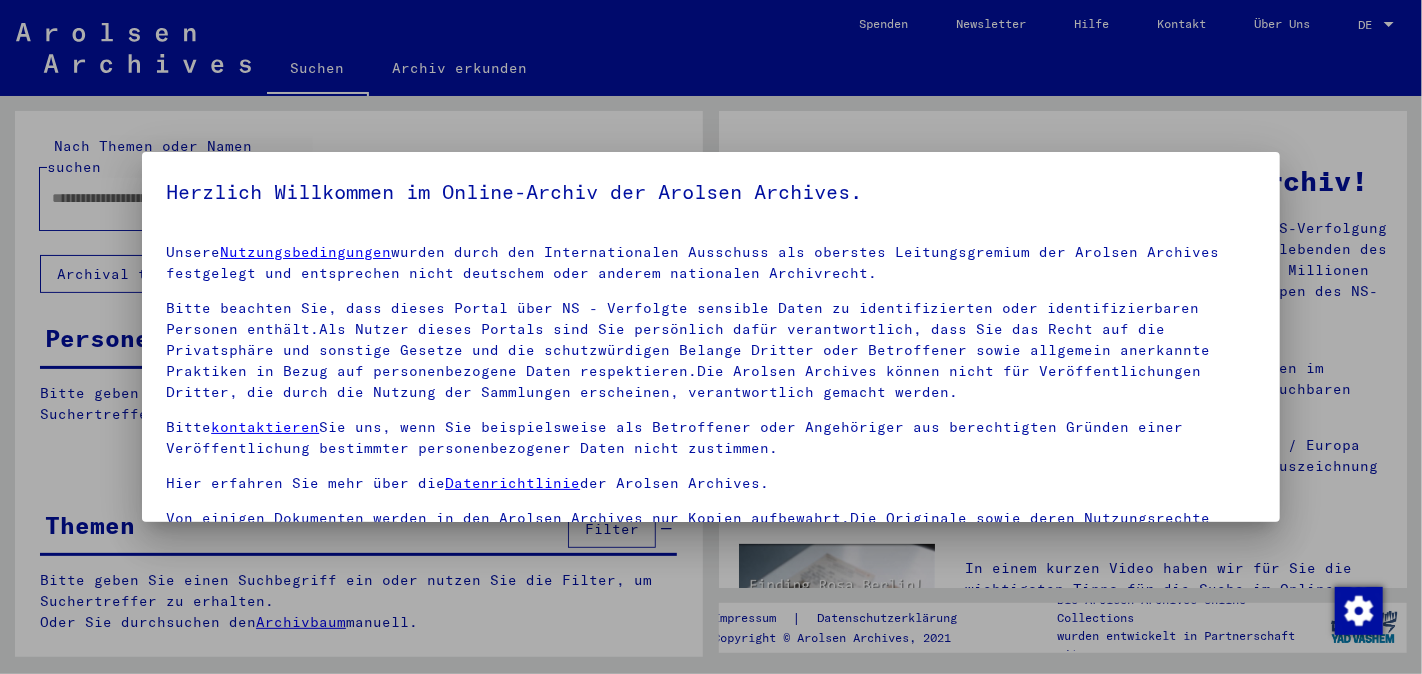 click at bounding box center (711, 337) 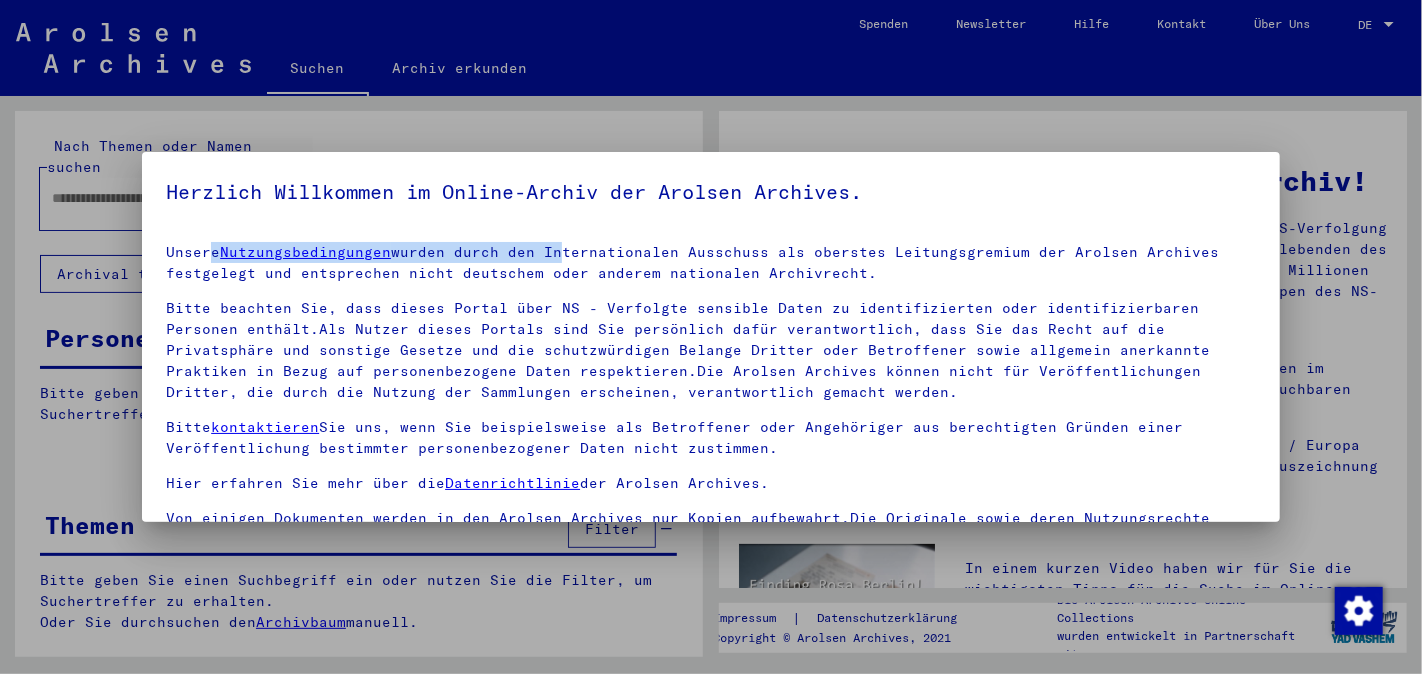 drag, startPoint x: 213, startPoint y: 223, endPoint x: 558, endPoint y: 253, distance: 346.30188 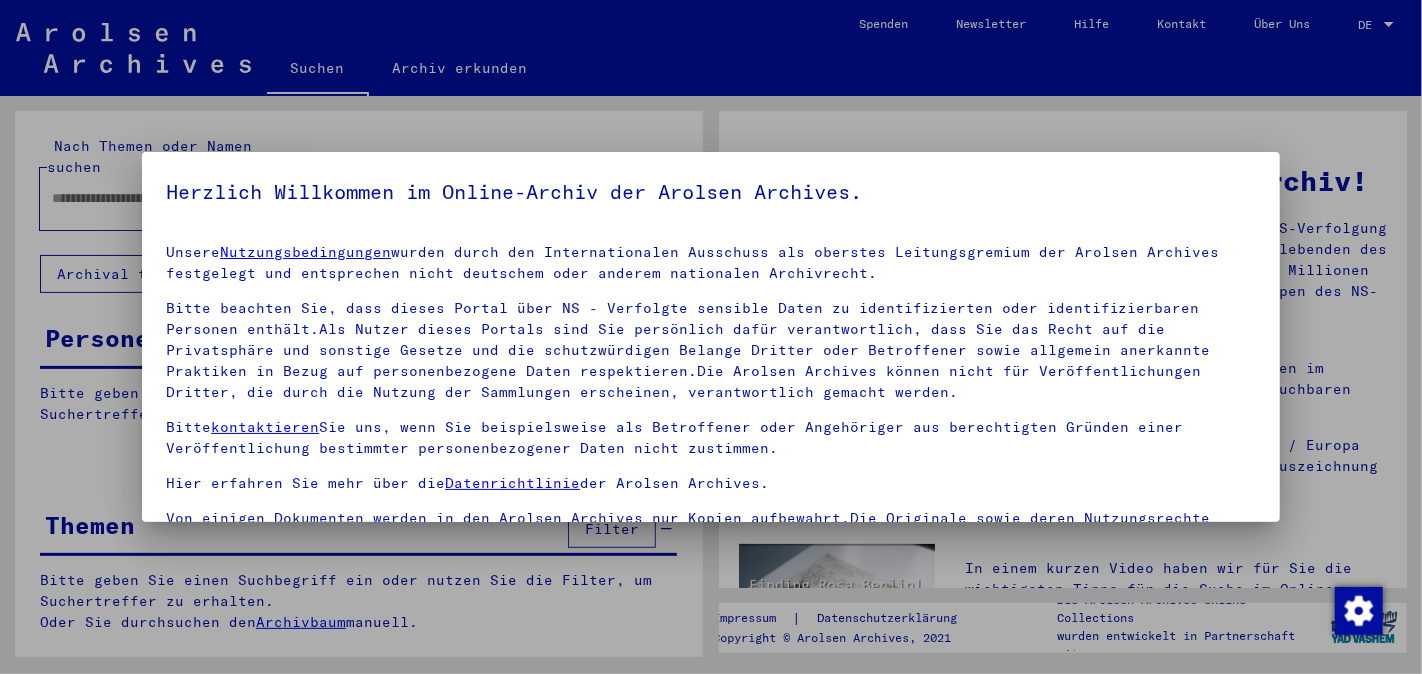 click on "Hier erfahren Sie mehr über die  [DATA_POLICY]  der Arolsen Archives." at bounding box center [711, 483] 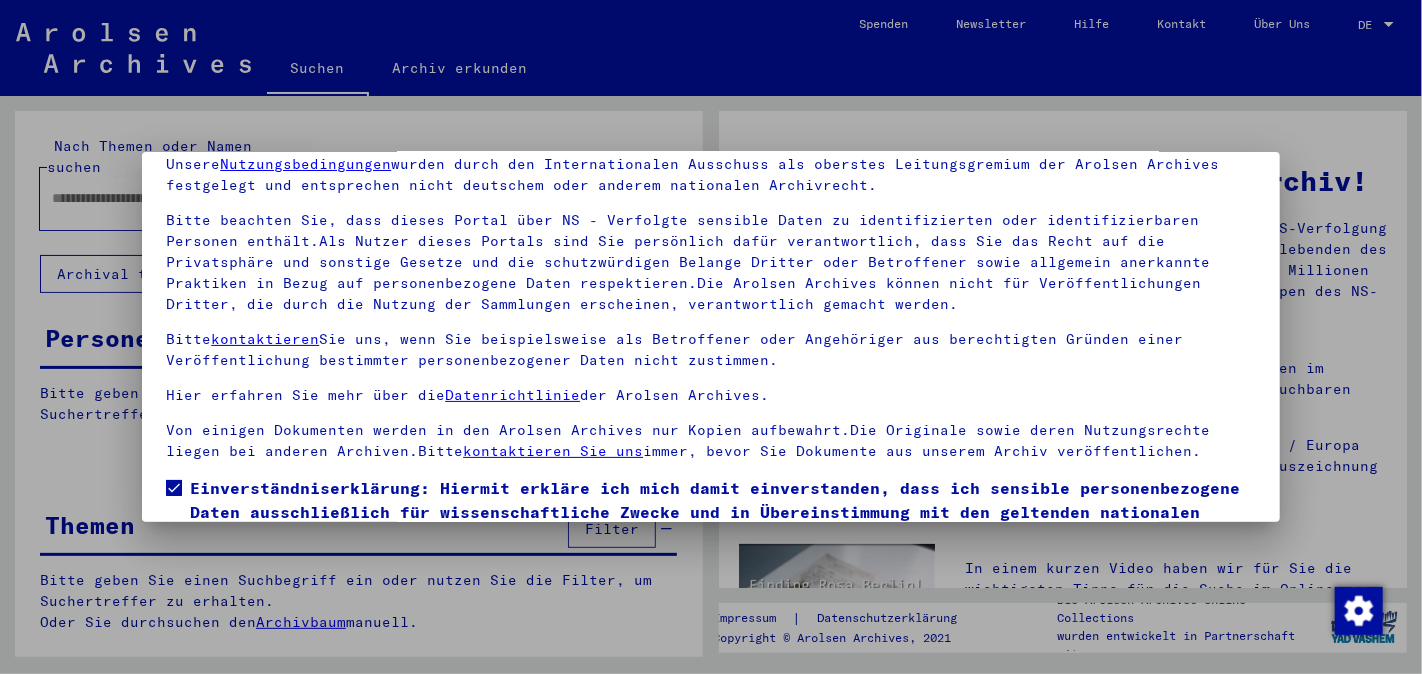 scroll, scrollTop: 167, scrollLeft: 0, axis: vertical 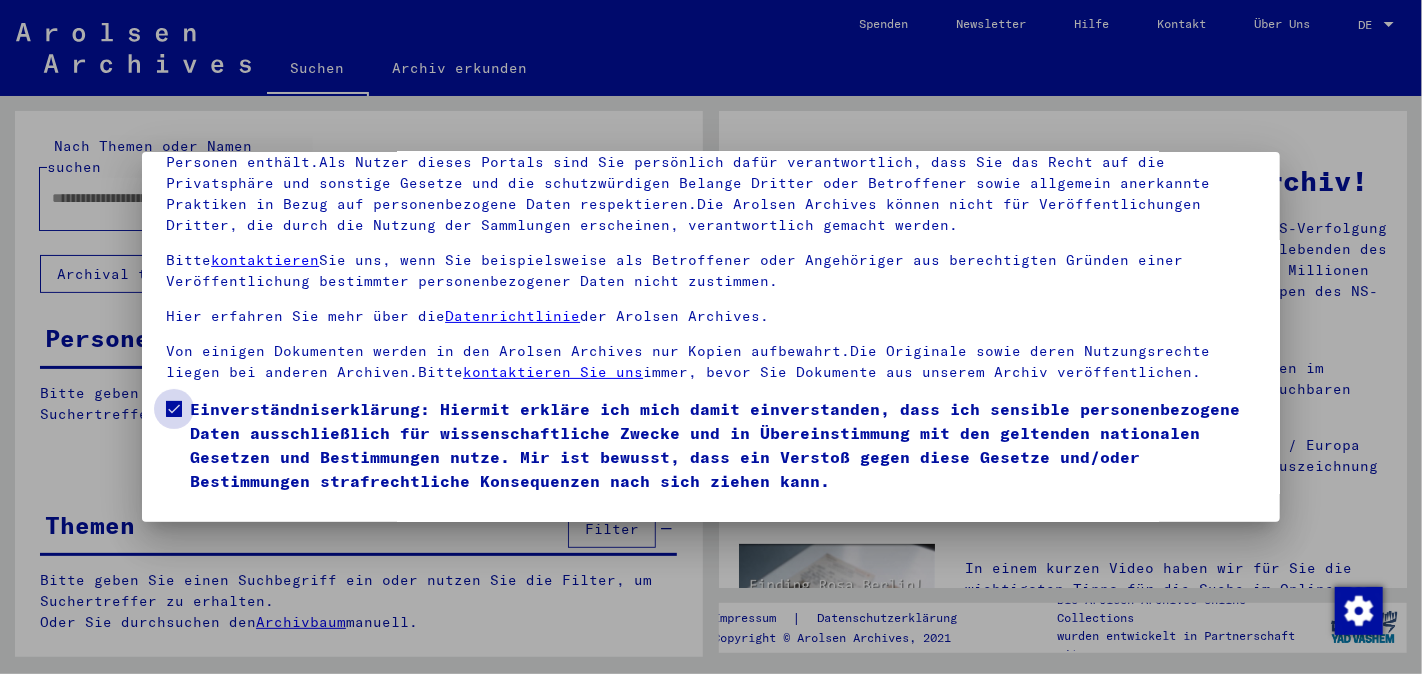 click on "Einverständniserklärung: Hiermit erkläre ich mich damit einverstanden, dass ich sensible personenbezogene Daten ausschließlich für wissenschaftliche Zwecke und in Übereinstimmung mit den geltenden nationalen Gesetzen und Bestimmungen nutze. Mir ist bewusst, dass ein Verstoß gegen diese Gesetze und/oder Bestimmungen strafrechtliche Konsequenzen nach sich ziehen kann." at bounding box center (723, 445) 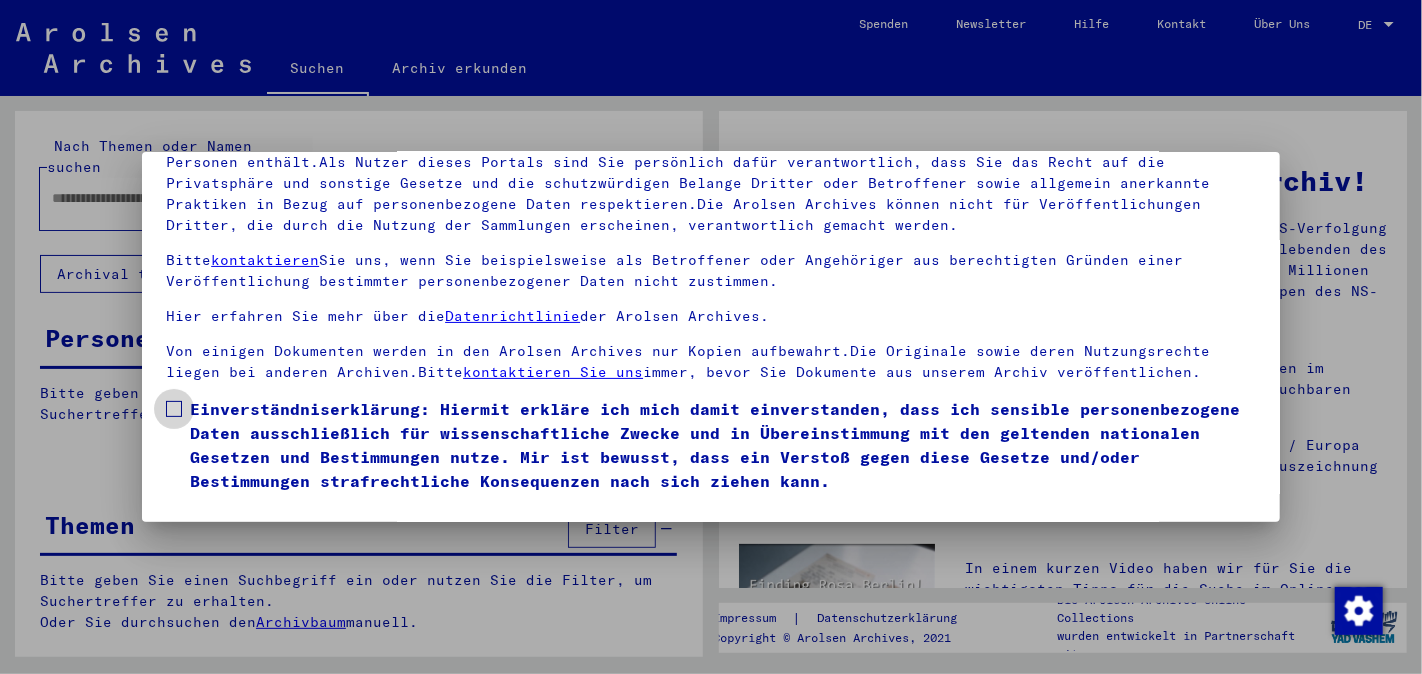 click on "Einverständniserklärung: Hiermit erkläre ich mich damit einverstanden, dass ich sensible personenbezogene Daten ausschließlich für wissenschaftliche Zwecke und in Übereinstimmung mit den geltenden nationalen Gesetzen und Bestimmungen nutze. Mir ist bewusst, dass ein Verstoß gegen diese Gesetze und/oder Bestimmungen strafrechtliche Konsequenzen nach sich ziehen kann." at bounding box center [723, 445] 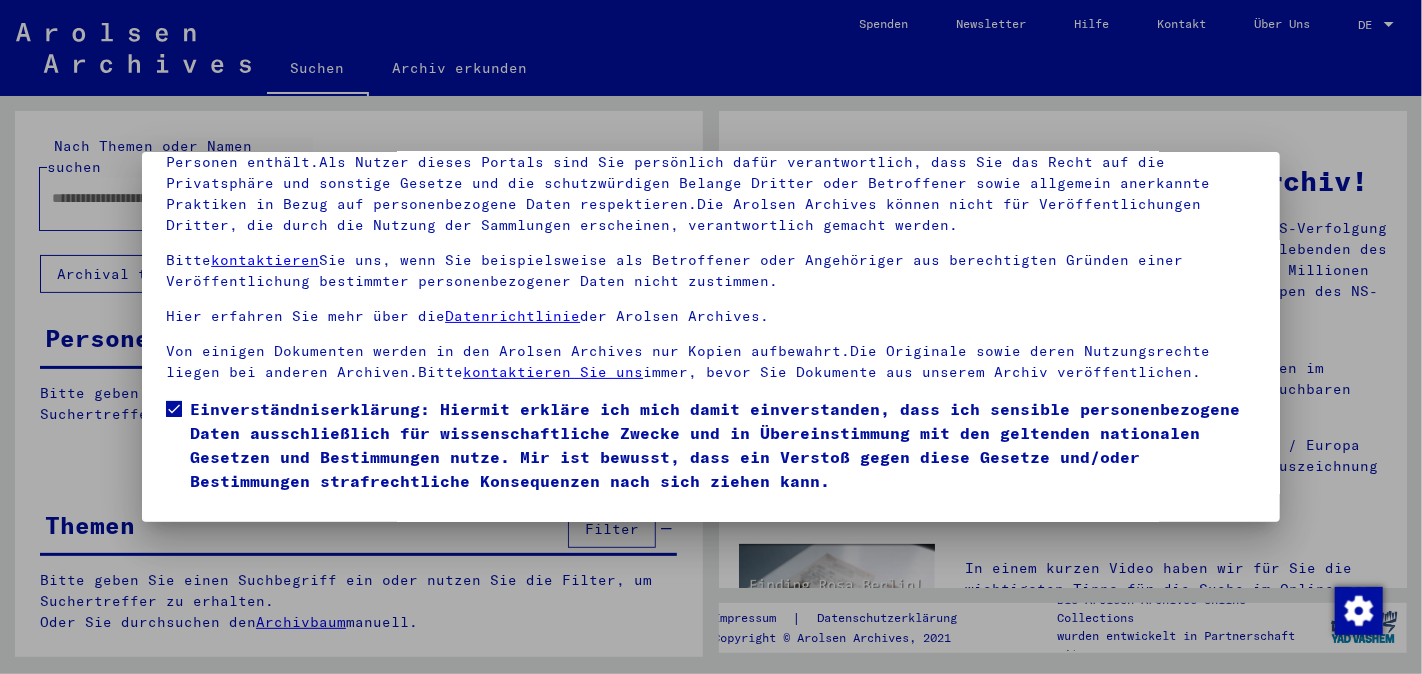 click on "Einverständniserklärung: Hiermit erkläre ich mich damit einverstanden, dass ich sensible personenbezogene Daten ausschließlich für wissenschaftliche Zwecke und in Übereinstimmung mit den geltenden nationalen Gesetzen und Bestimmungen nutze. Mir ist bewusst, dass ein Verstoß gegen diese Gesetze und/oder Bestimmungen strafrechtliche Konsequenzen nach sich ziehen kann." at bounding box center [711, 450] 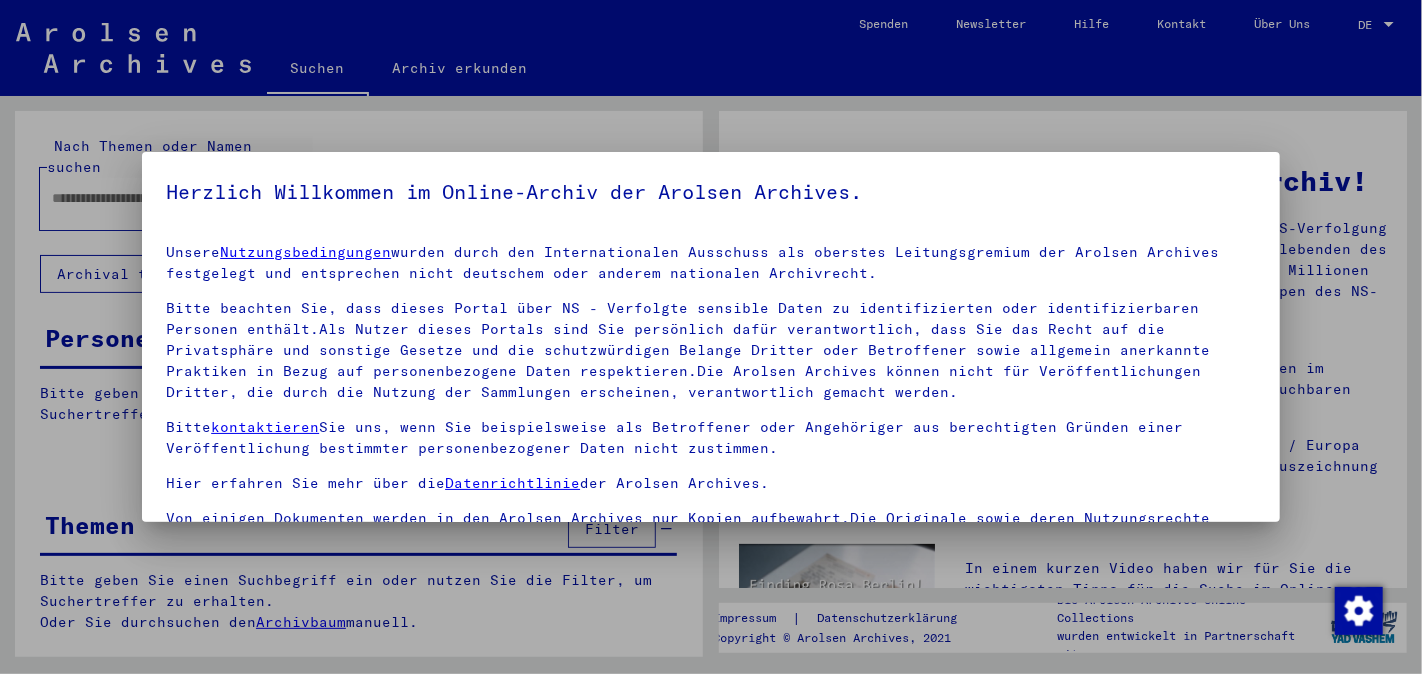 click at bounding box center [711, 337] 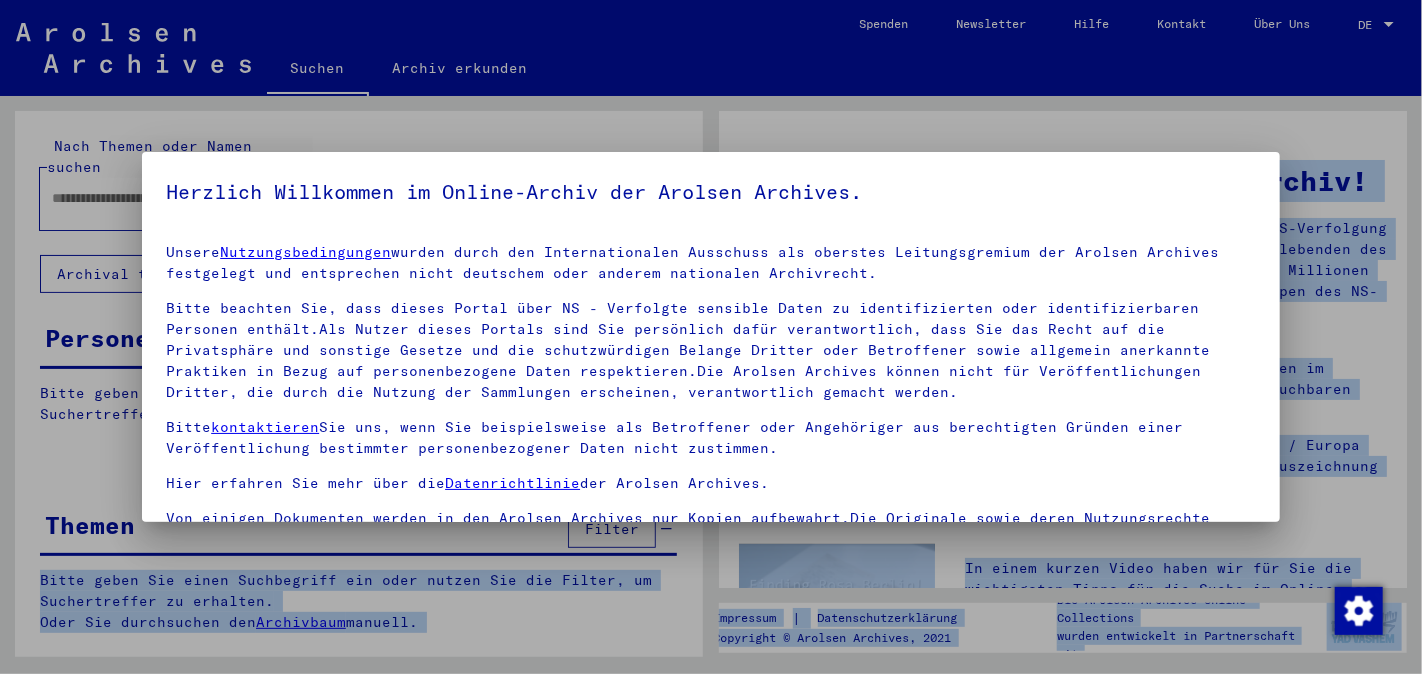 click at bounding box center (711, 337) 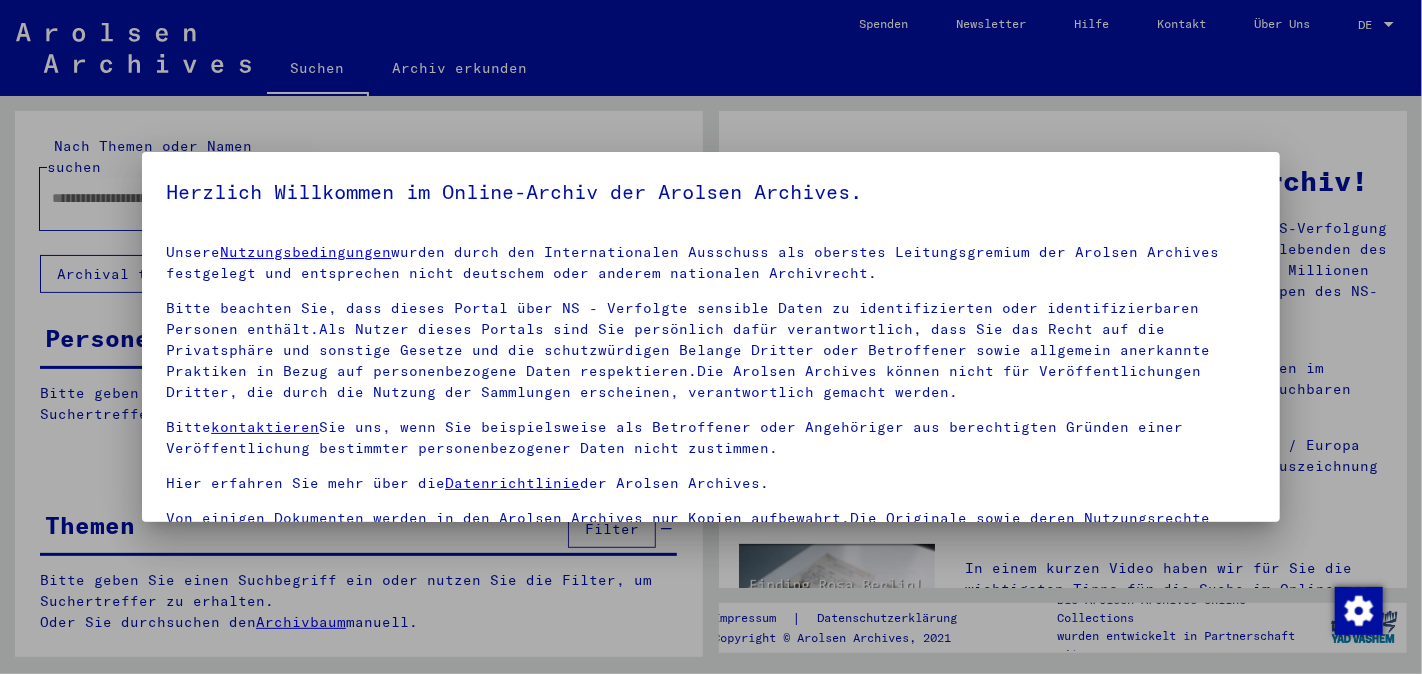 click at bounding box center [711, 337] 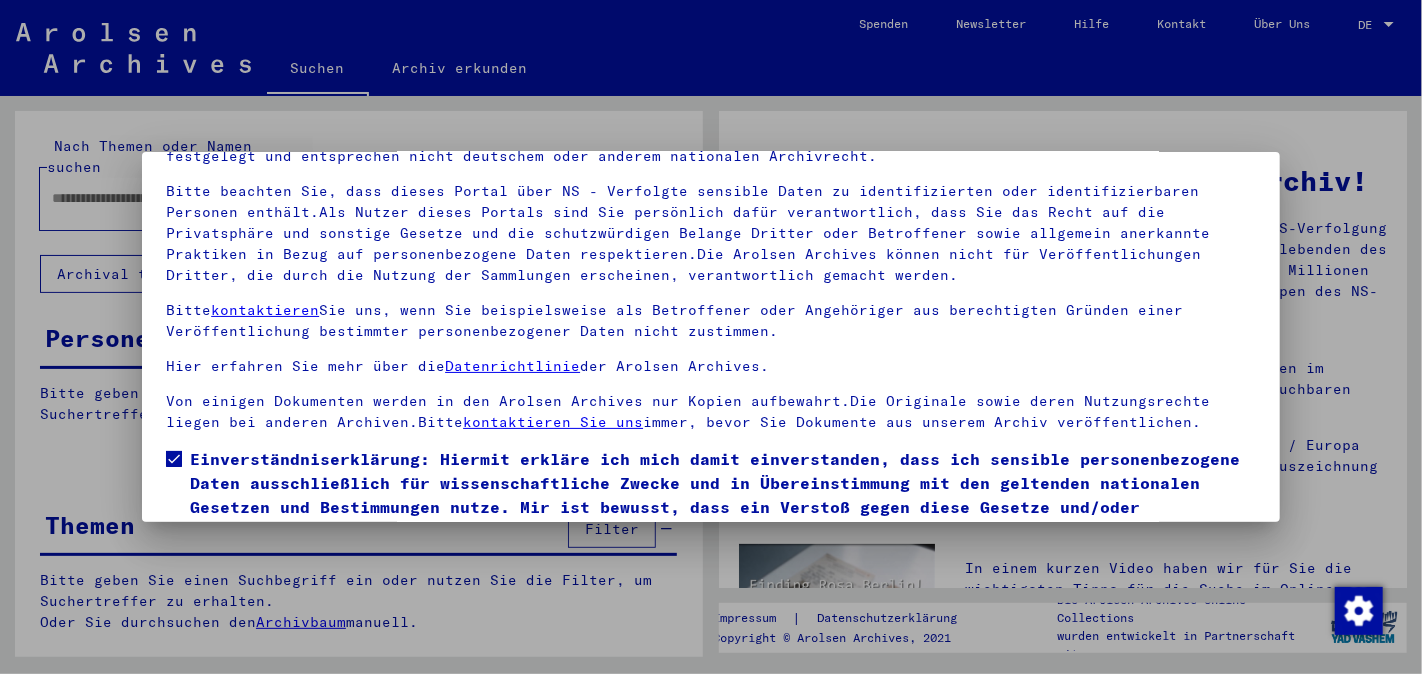 scroll, scrollTop: 167, scrollLeft: 0, axis: vertical 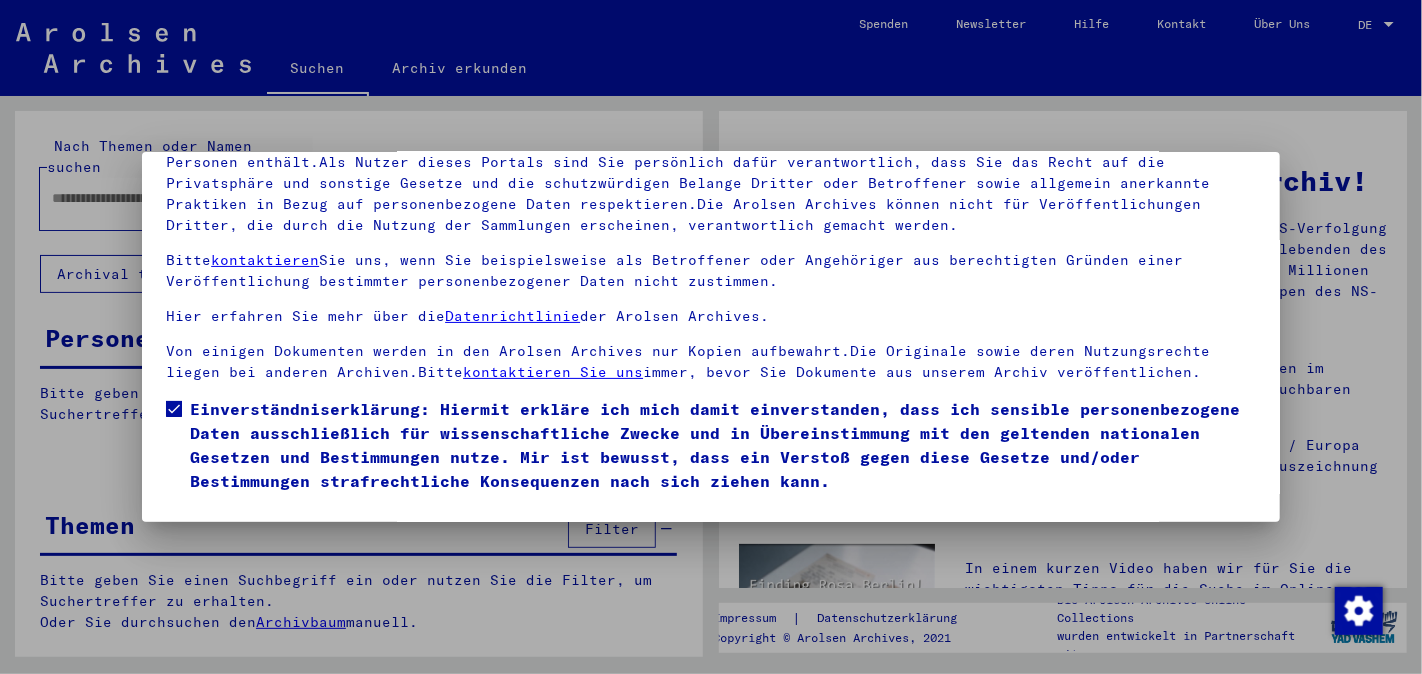 click at bounding box center [711, 337] 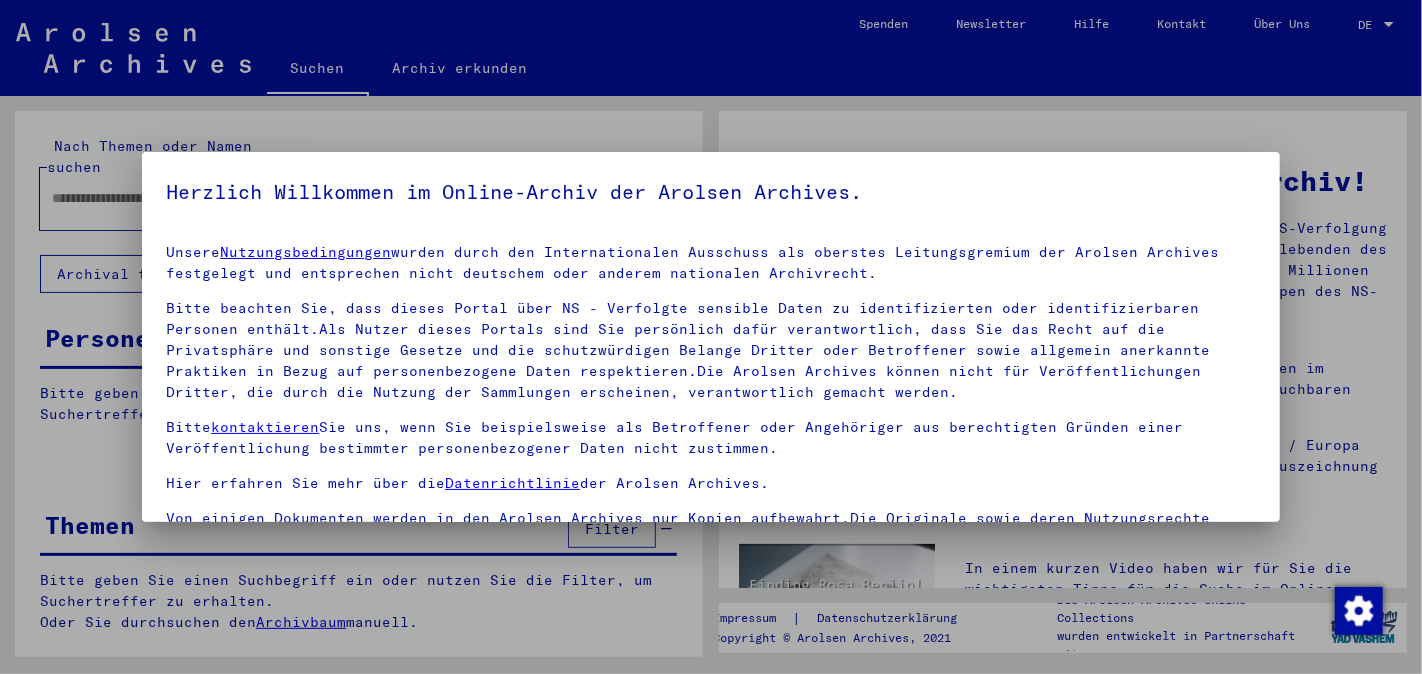click at bounding box center [711, 337] 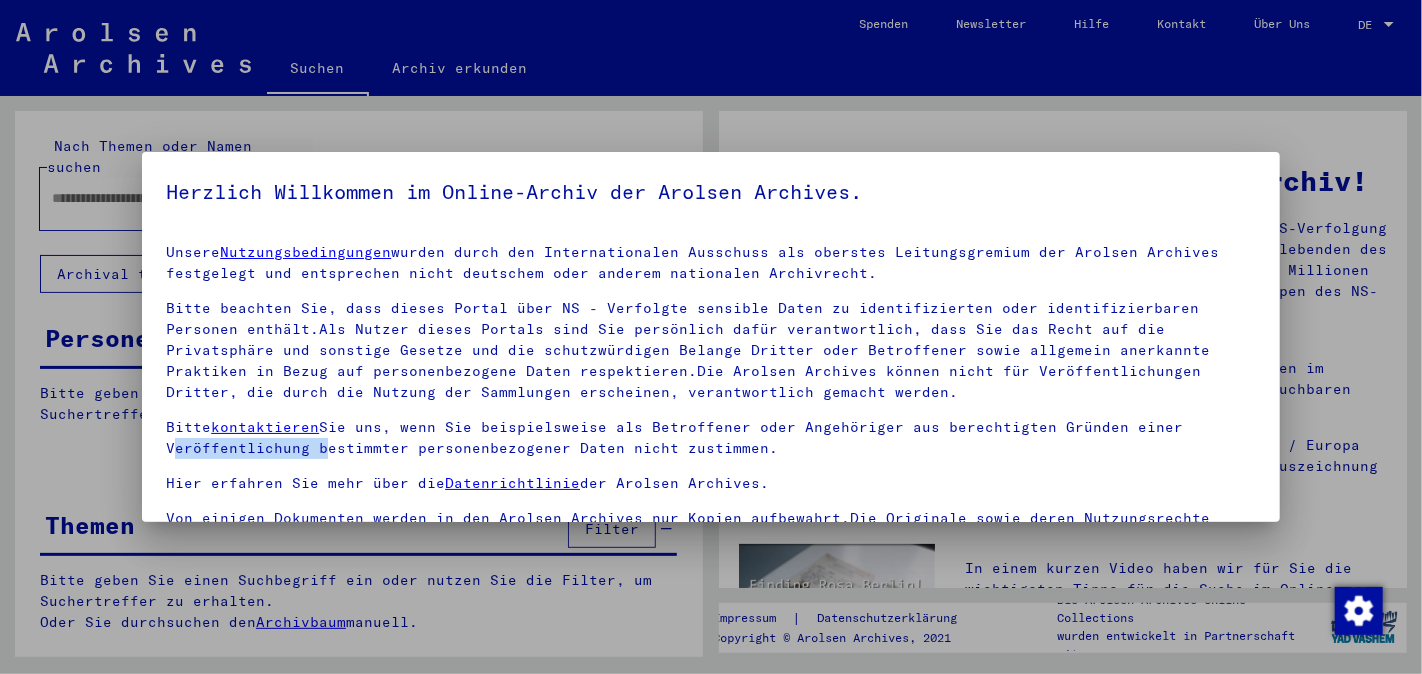 click on "Unsere  Nutzungsbedingungen  wurden durch den Internationalen Ausschuss als oberstes Leitungsgremium der Arolsen Archives festgelegt und entsprechen nicht deutschem oder anderem nationalen Archivrecht. Bitte beachten Sie, dass dieses Portal über NS - Verfolgte sensible Daten zu identifizierten oder identifizierbaren Personen enthält.Als Nutzer dieses Portals sind Sie persönlich dafür verantwortlich, dass Sie das Recht auf die Privatsphäre und sonstige Gesetze und die schutzwürdigen Belange Dritter oder Betroffener sowie allgemein anerkannte Praktiken in Bezug auf personenbezogene Daten respektieren.Die Arolsen Archives können nicht für Veröffentlichungen Dritter, die durch die Nutzung der Sammlungen erscheinen, verantwortlich gemacht werden. Bitte  kontaktieren  Sie uns, wenn Sie beispielsweise als Betroffener oder Angehöriger aus berechtigten Gründen einer Veröffentlichung bestimmter personenbezogener Daten nicht zustimmen. Hier erfahren Sie mehr über die  Datenrichtlinie  der Arolsen Archives." at bounding box center [711, 396] 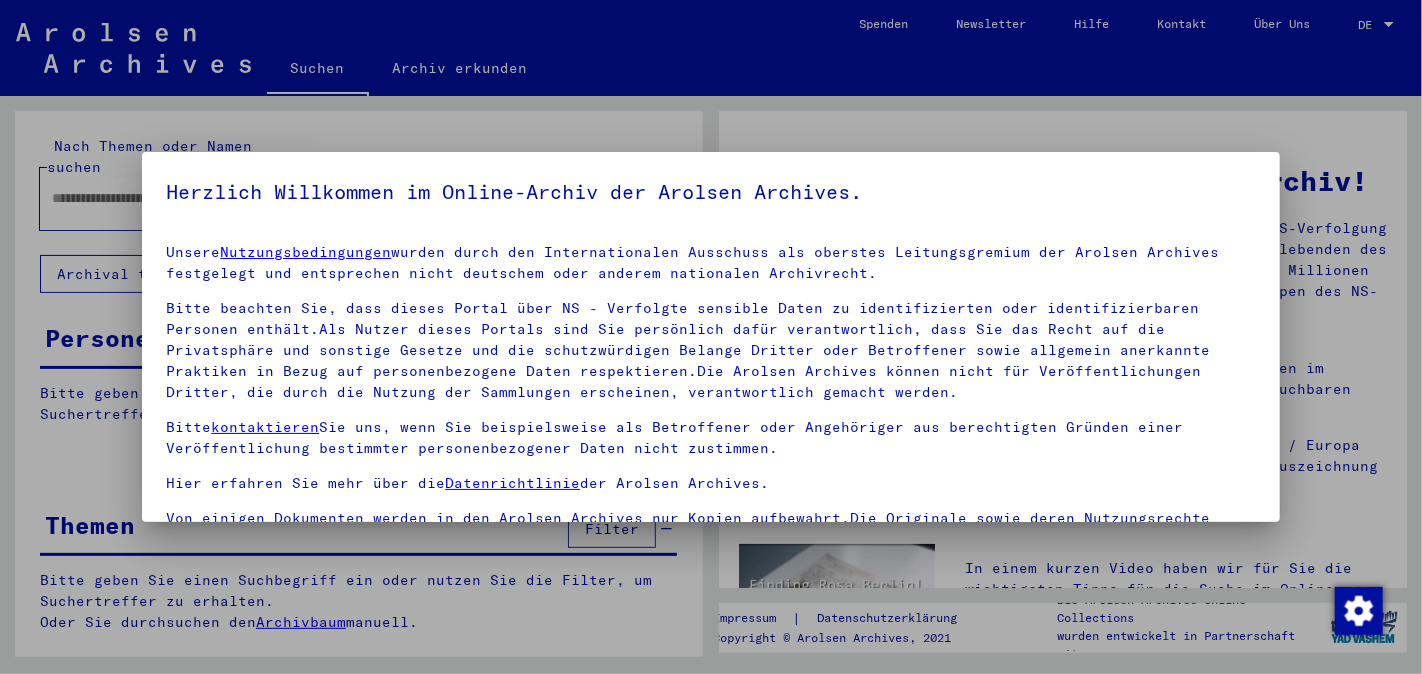 click on "Bitte beachten Sie, dass dieses Portal über NS - Verfolgte sensible Daten zu identifizierten oder identifizierbaren Personen enthält.Als Nutzer dieses Portals sind Sie persönlich dafür verantwortlich, dass Sie das Recht auf die Privatsphäre und sonstige Gesetze und die schutzwürdigen Belange Dritter oder Betroffener sowie allgemein anerkannte Praktiken in Bezug auf personenbezogene Daten respektieren.Die Arolsen Archives können nicht für Veröffentlichungen Dritter, die durch die Nutzung der Sammlungen erscheinen, verantwortlich gemacht werden." at bounding box center (711, 350) 